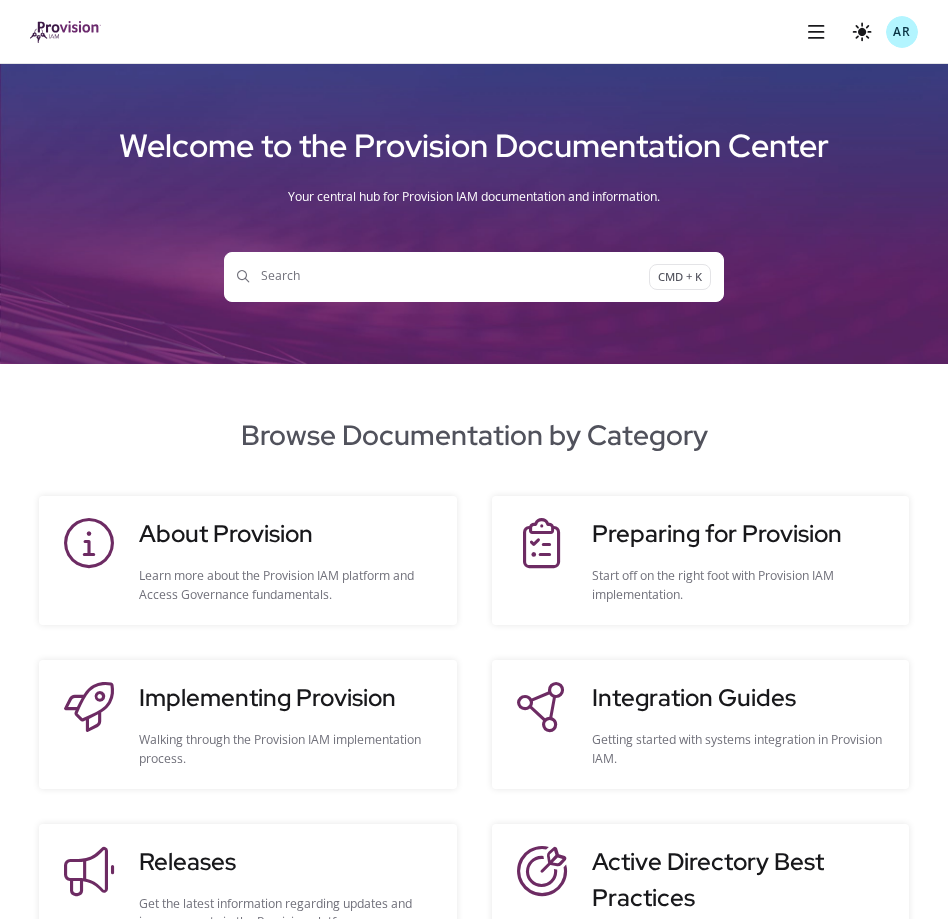 scroll, scrollTop: 0, scrollLeft: 0, axis: both 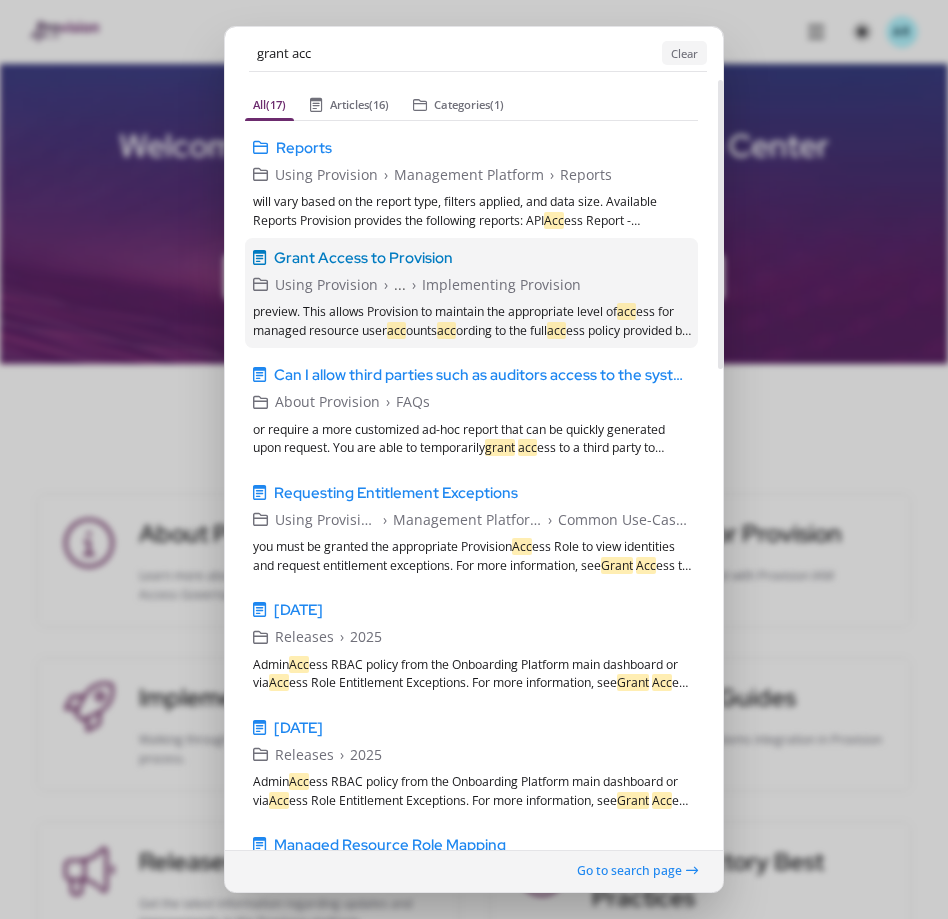 type on "grant acc" 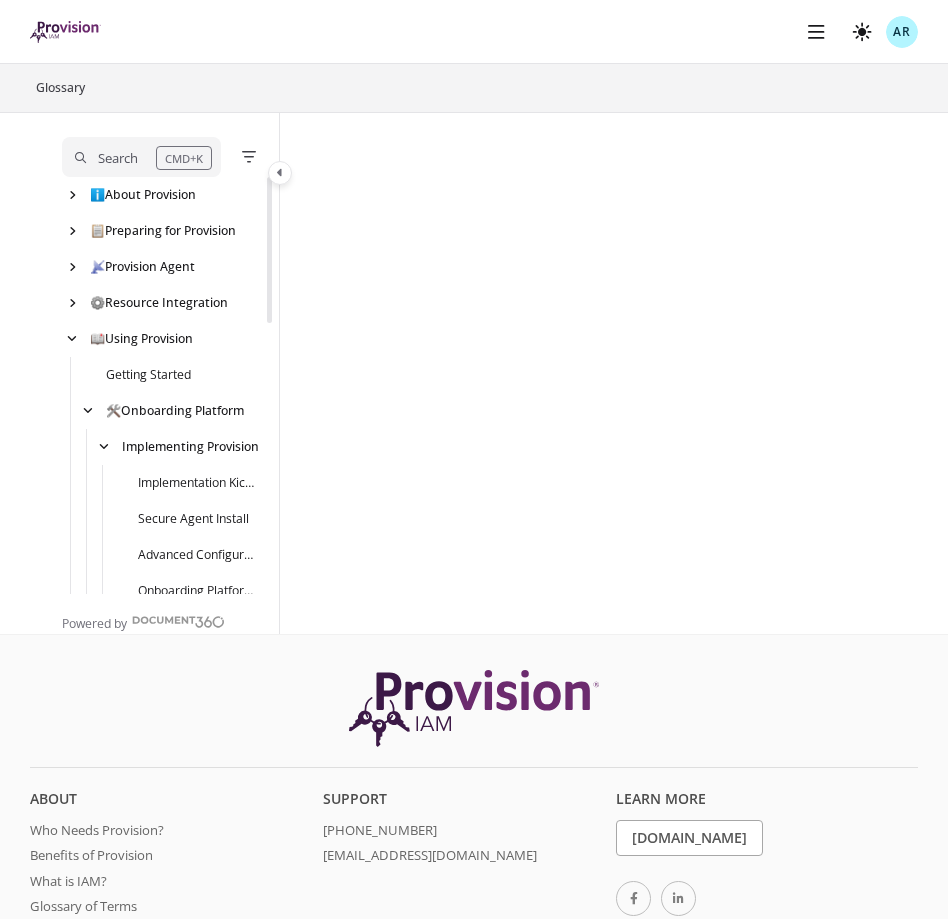 scroll, scrollTop: 360, scrollLeft: 0, axis: vertical 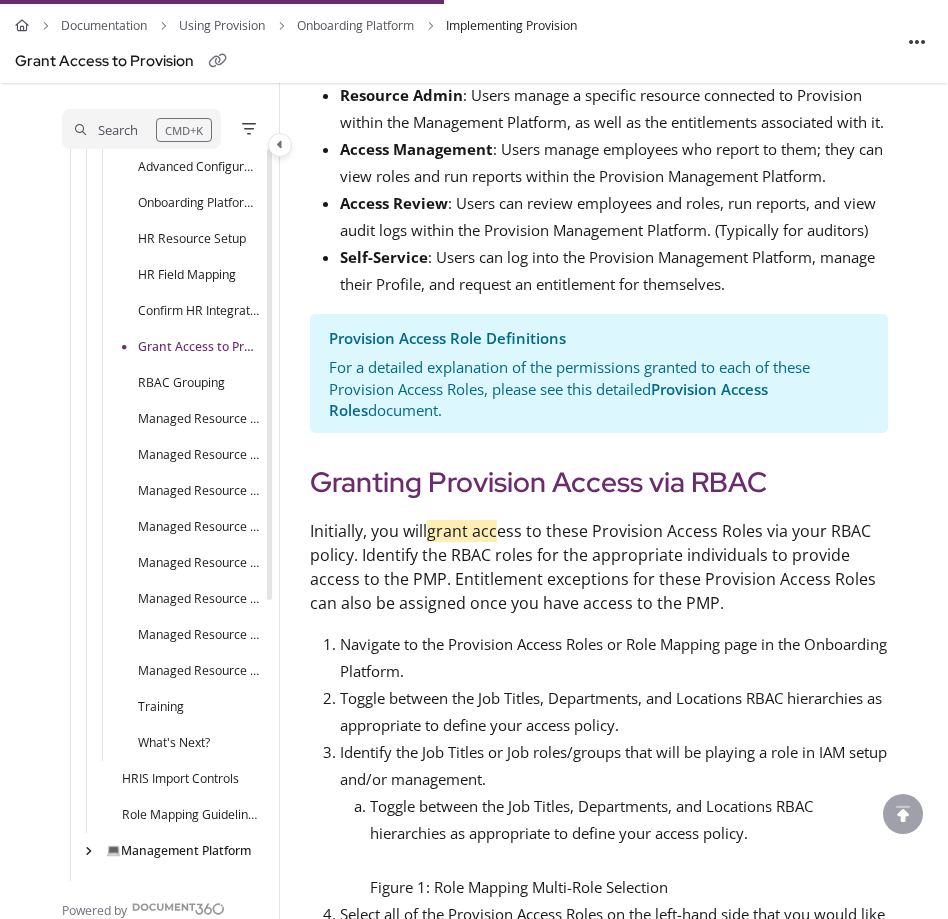 click on "Provision Access Roles" at bounding box center (548, 400) 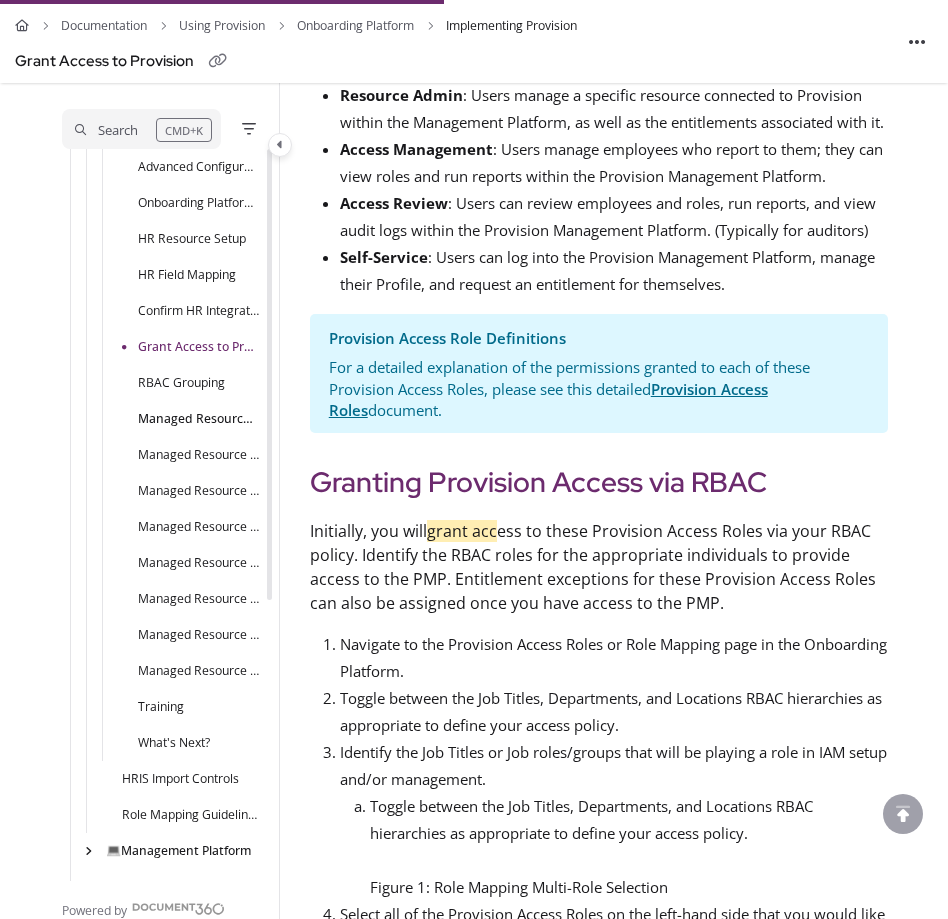 scroll, scrollTop: 0, scrollLeft: 0, axis: both 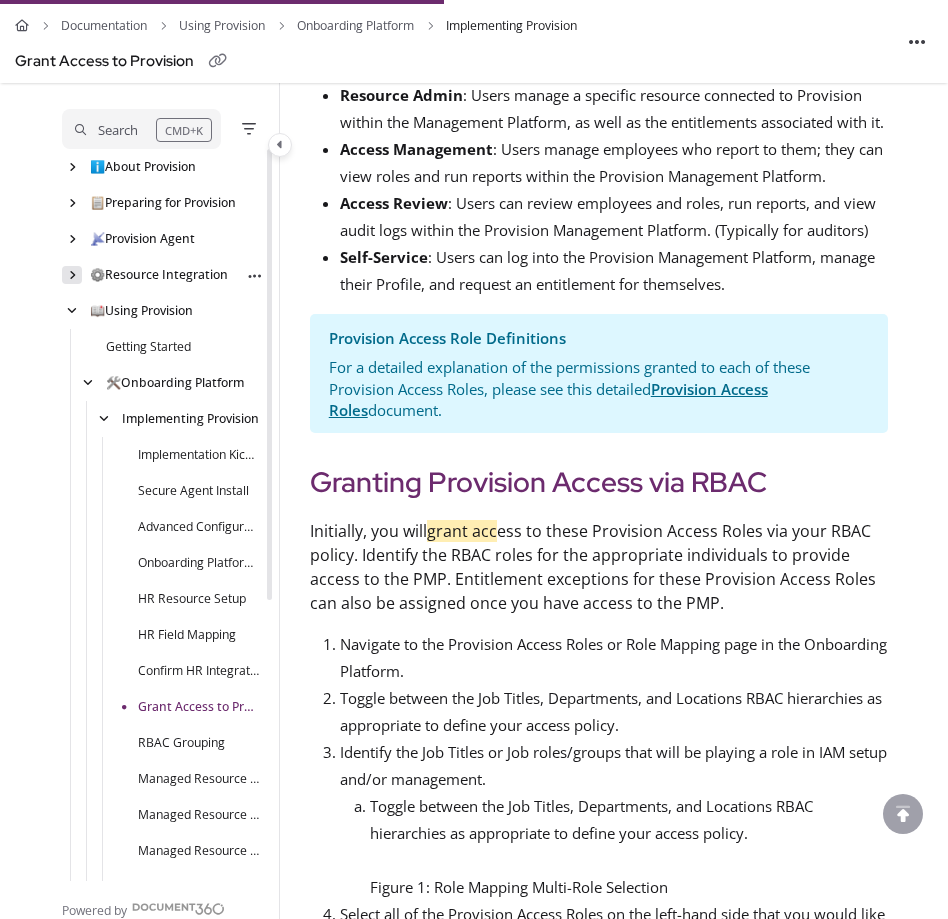 click at bounding box center [72, 274] 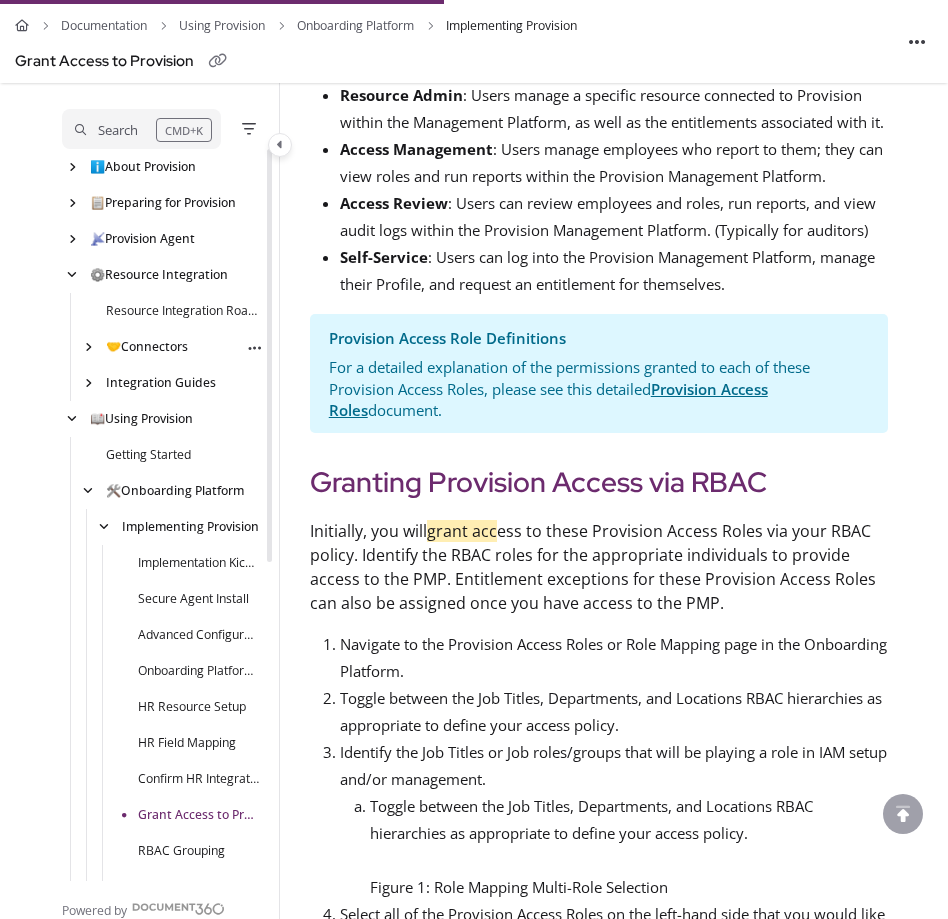 click on "🤝
Connectors   Export PDF" at bounding box center (163, 347) 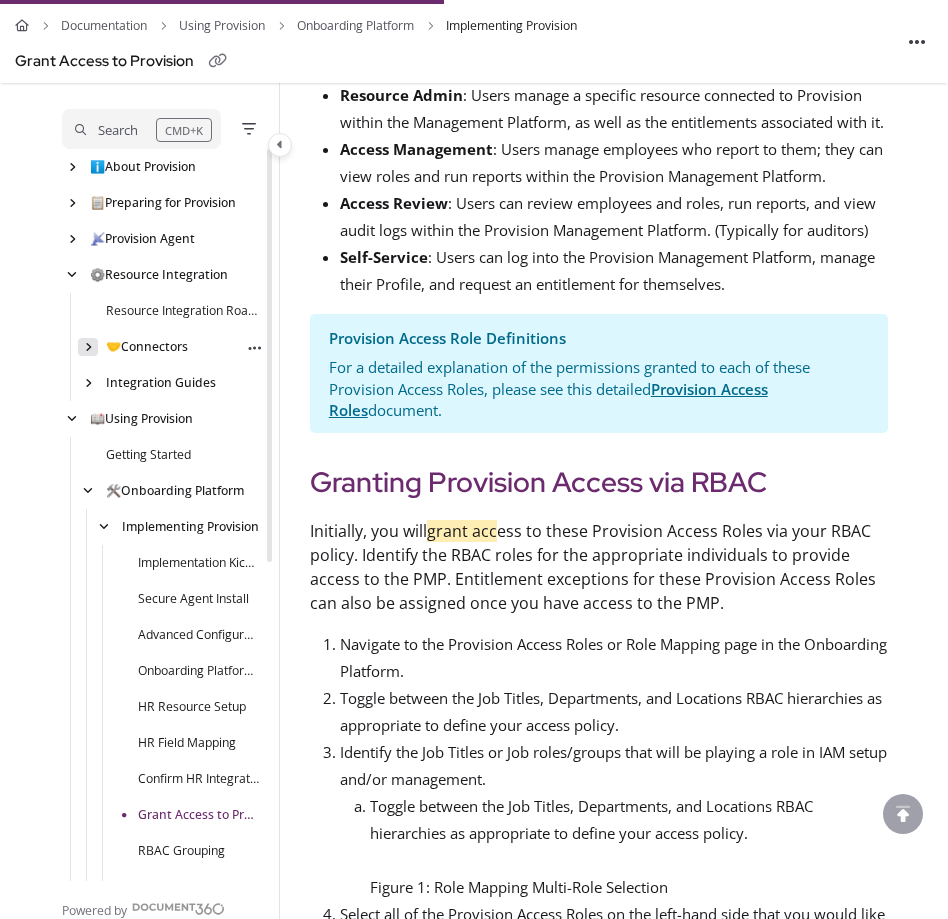 click at bounding box center [88, 346] 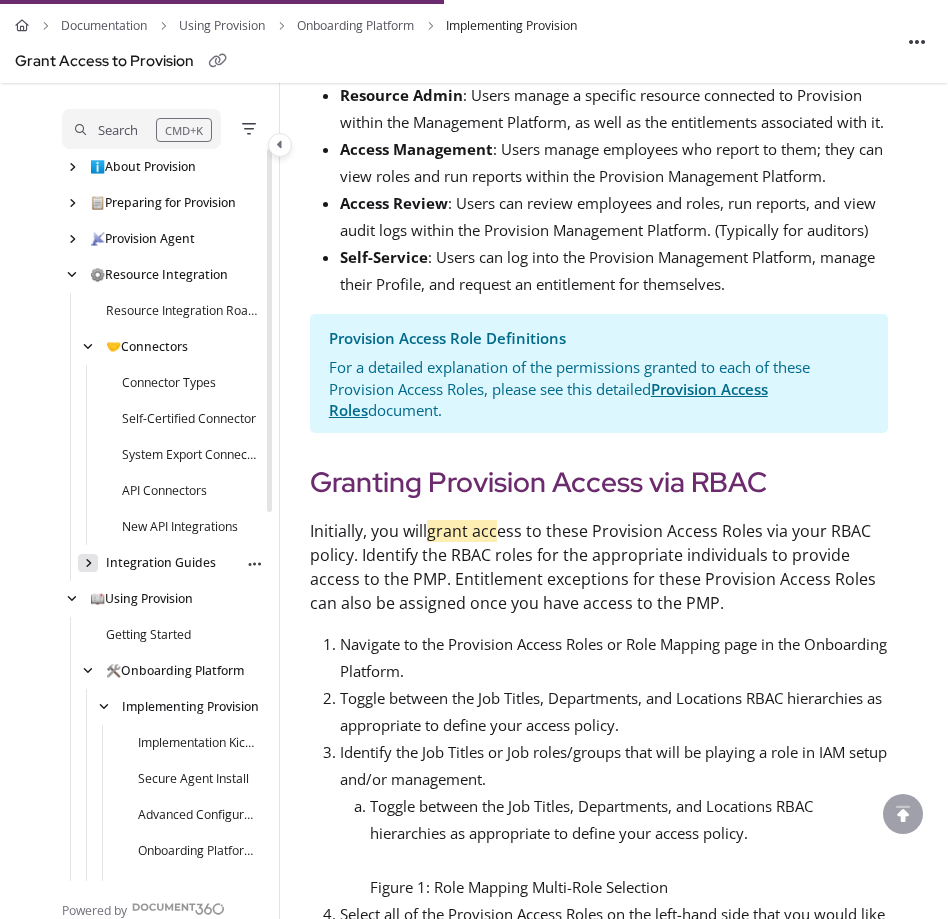 click at bounding box center (88, 562) 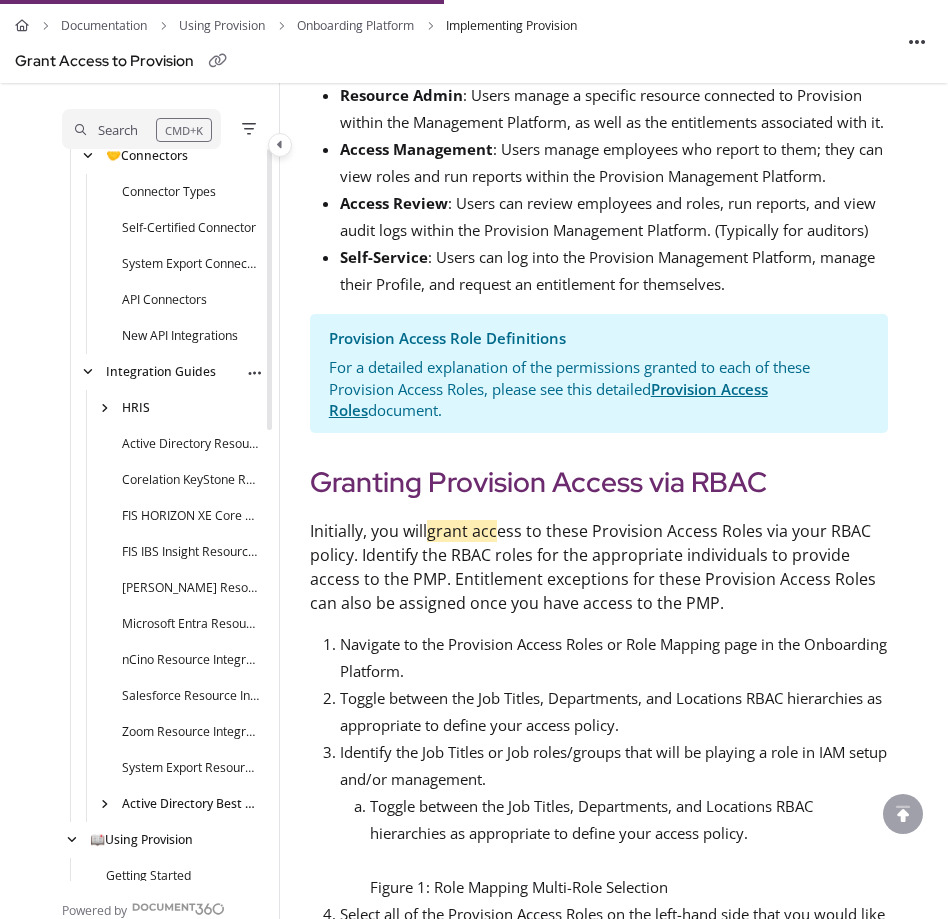 scroll, scrollTop: 278, scrollLeft: 0, axis: vertical 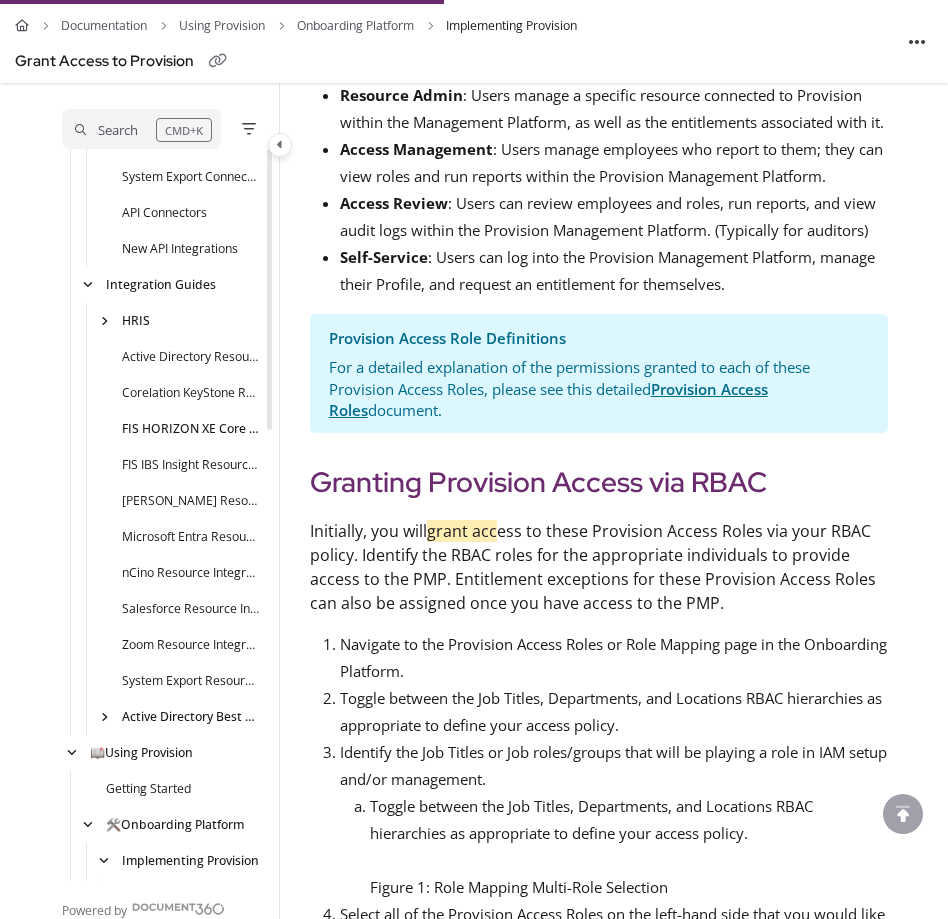 click on "FIS HORIZON XE Core Banking Resource Integration" at bounding box center [191, 429] 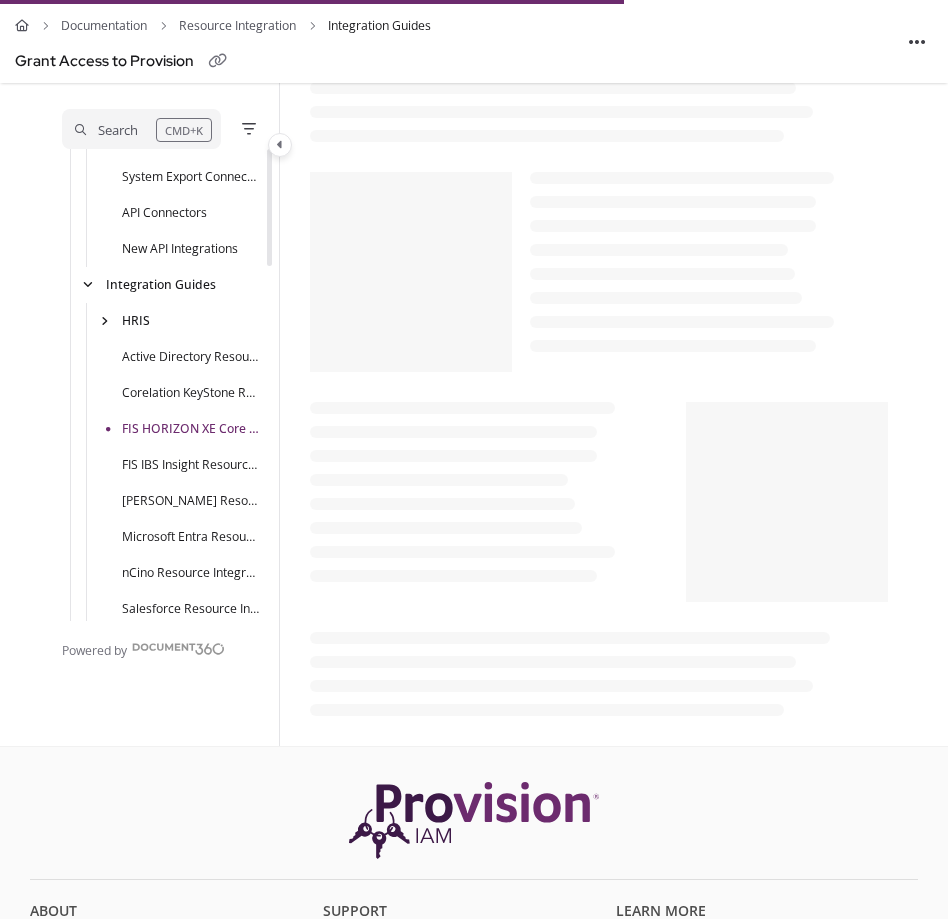 scroll, scrollTop: 0, scrollLeft: 0, axis: both 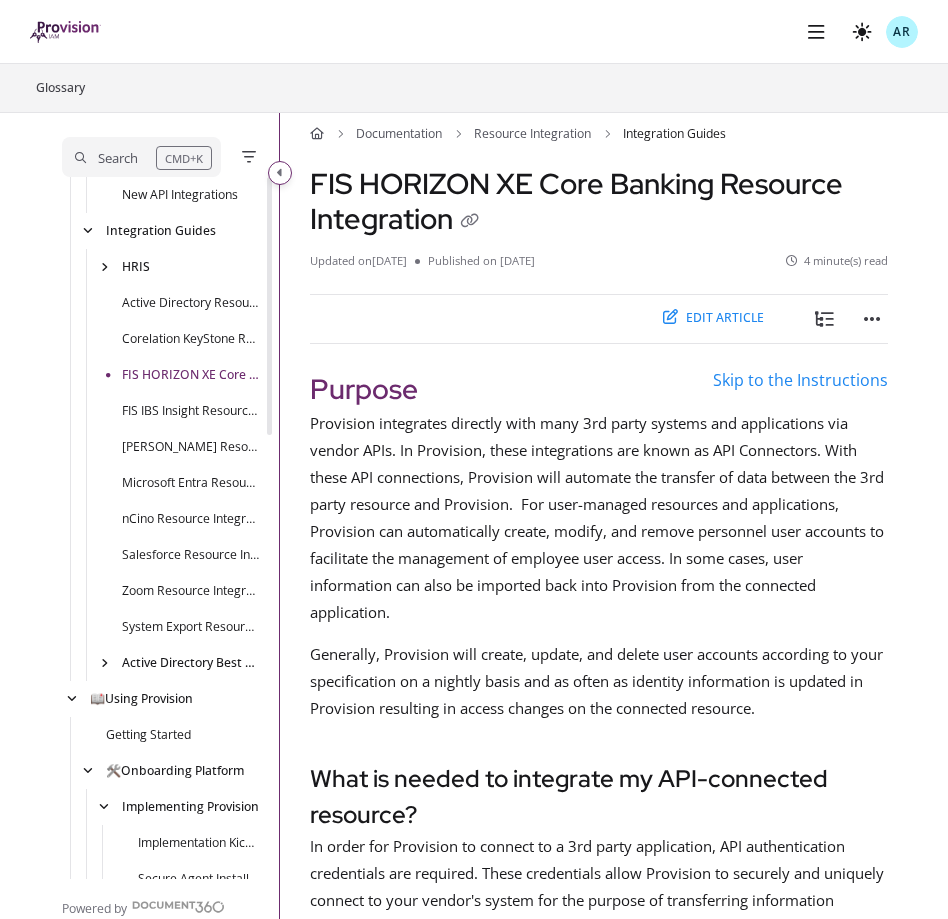 click at bounding box center [280, 173] 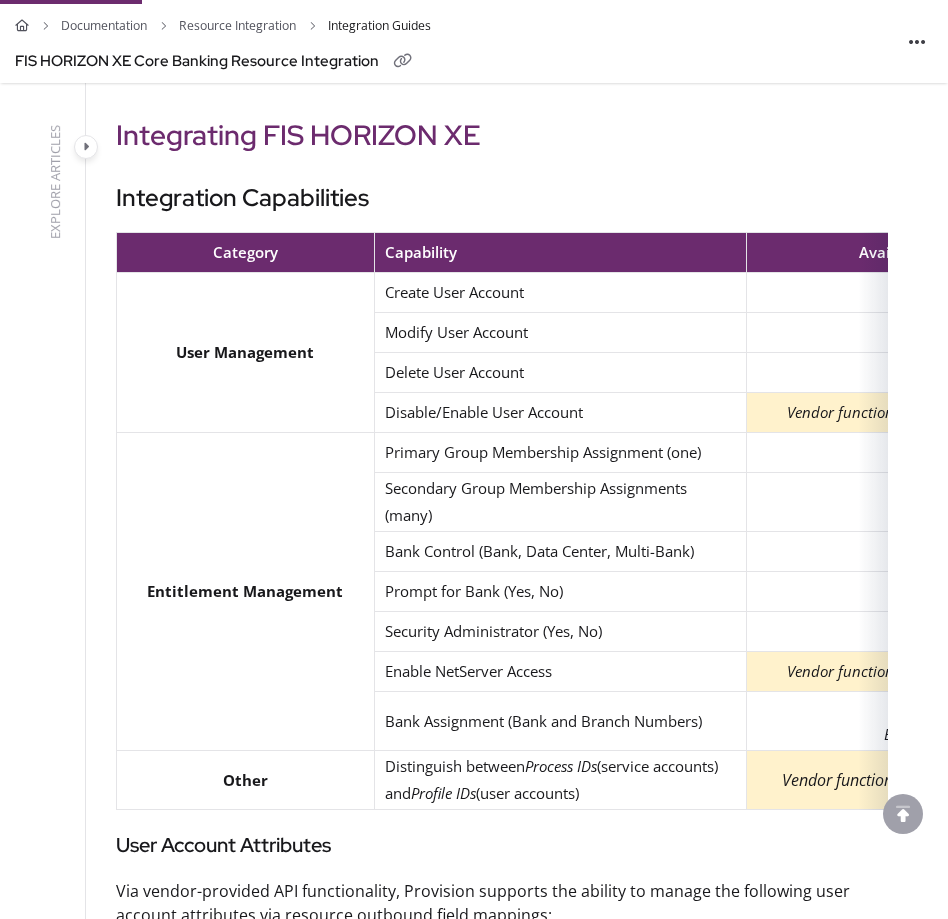 scroll, scrollTop: 734, scrollLeft: 0, axis: vertical 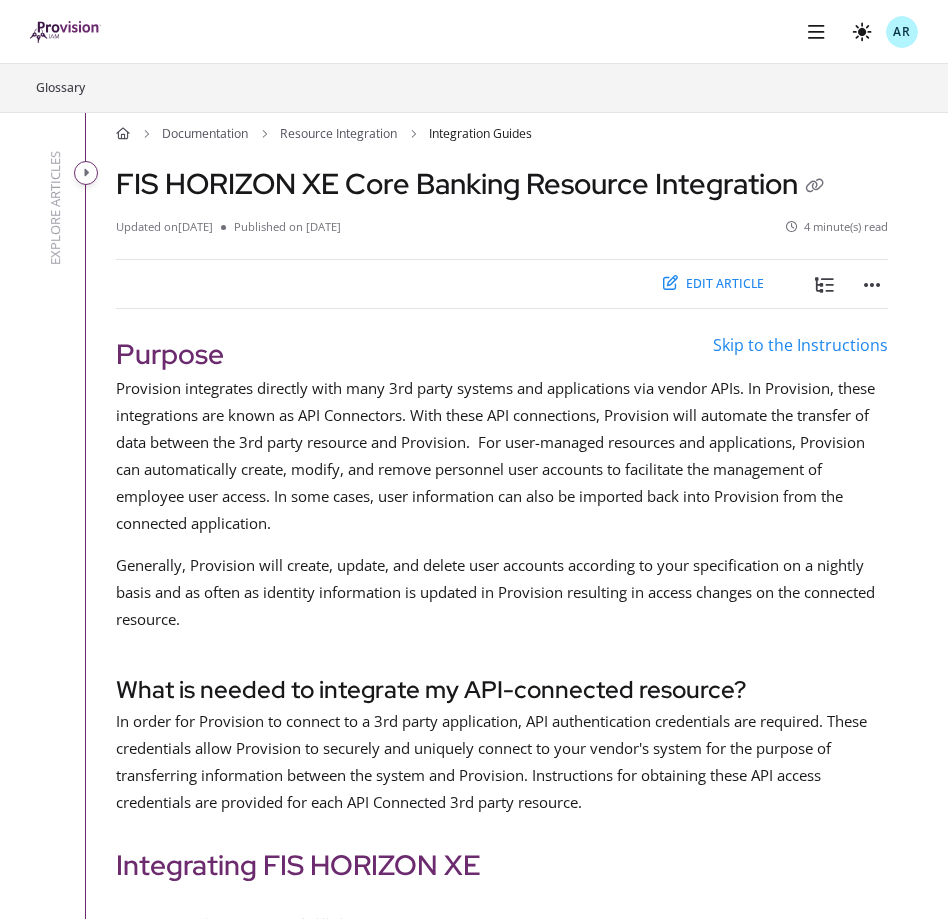 click at bounding box center [86, 173] 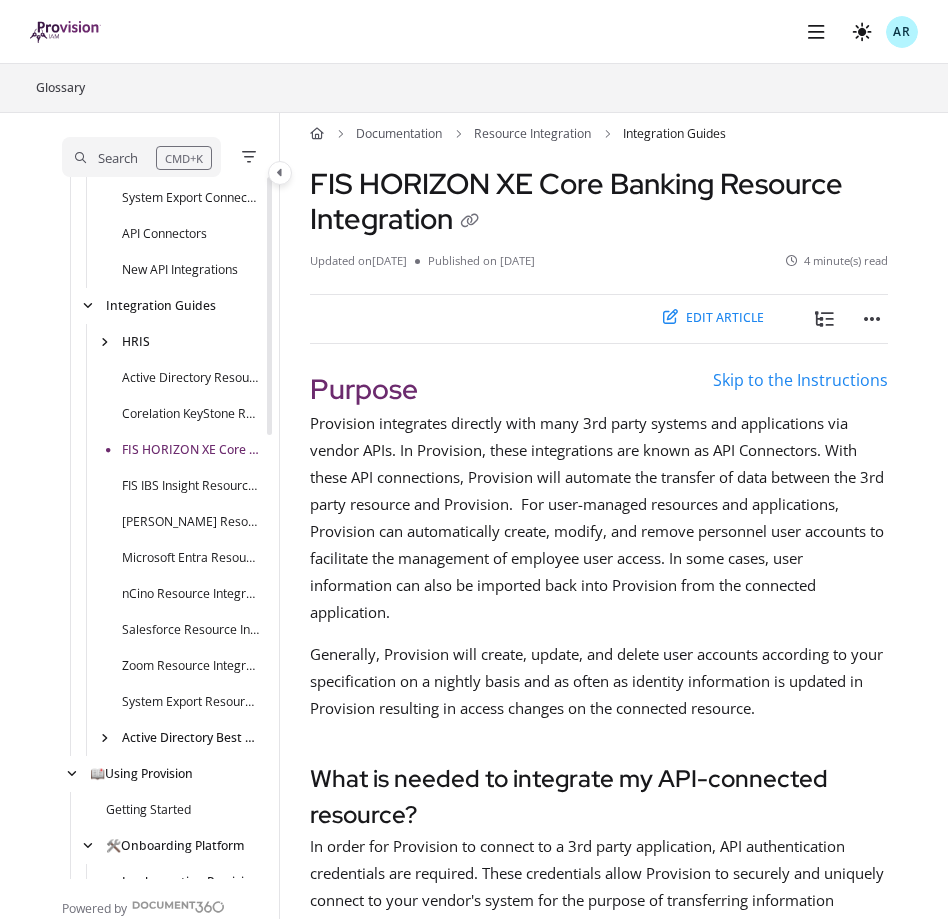 scroll, scrollTop: 249, scrollLeft: 0, axis: vertical 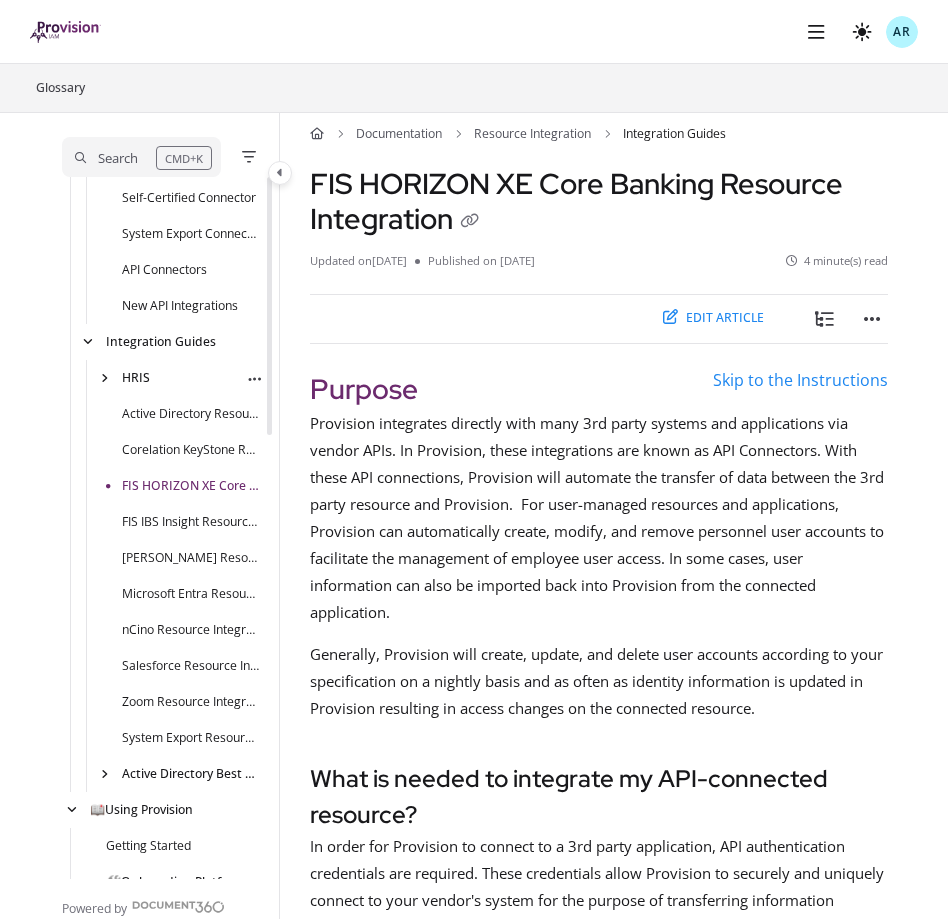 click on "HRIS   Export PDF" at bounding box center [163, 378] 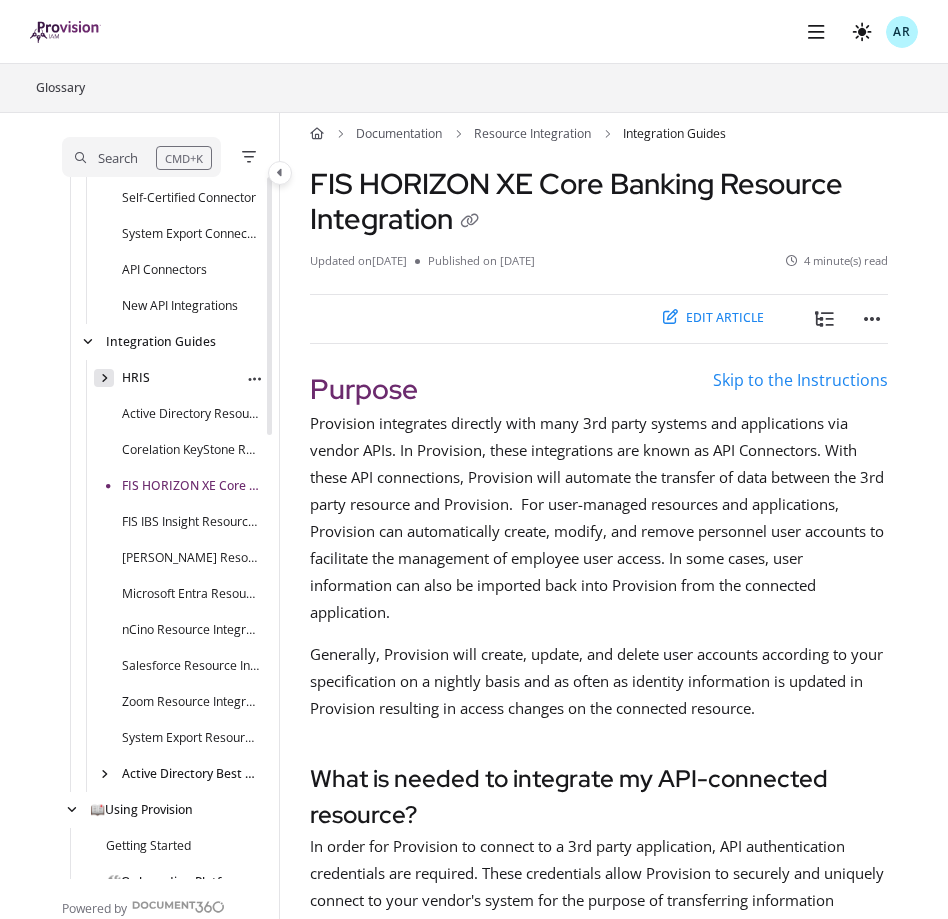 click at bounding box center (104, 377) 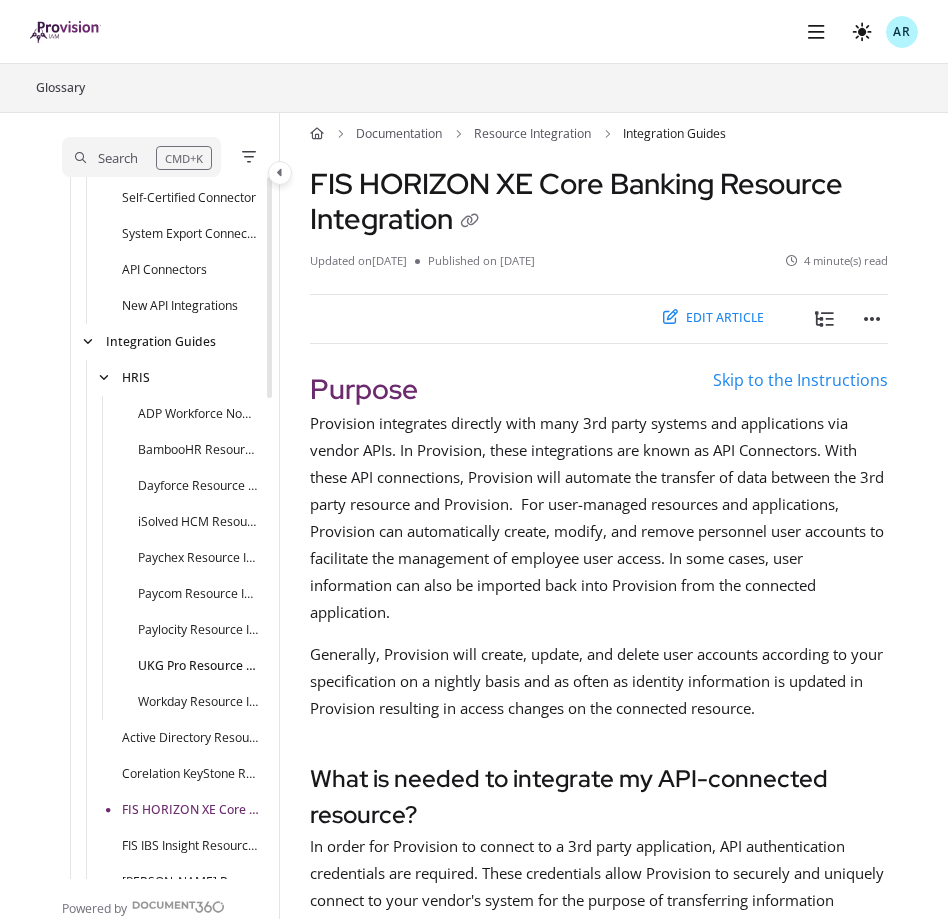 click on "UKG Pro Resource Integration" at bounding box center (199, 666) 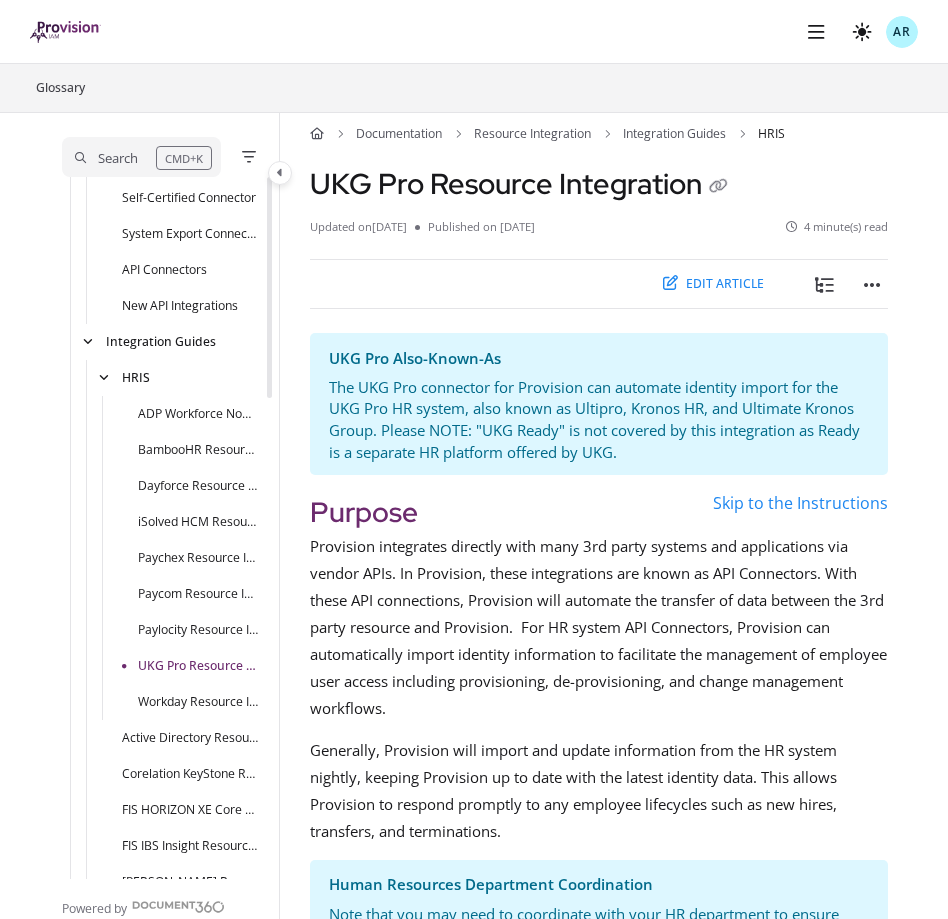 scroll, scrollTop: 540, scrollLeft: 0, axis: vertical 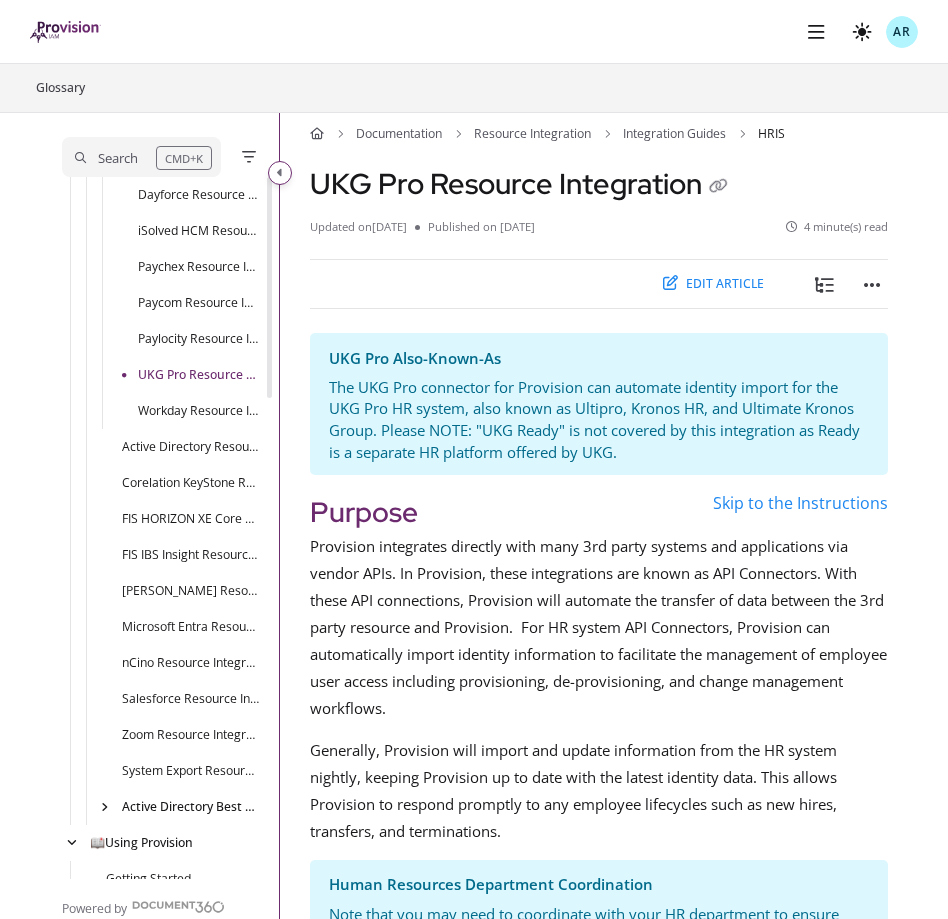 click at bounding box center [280, 173] 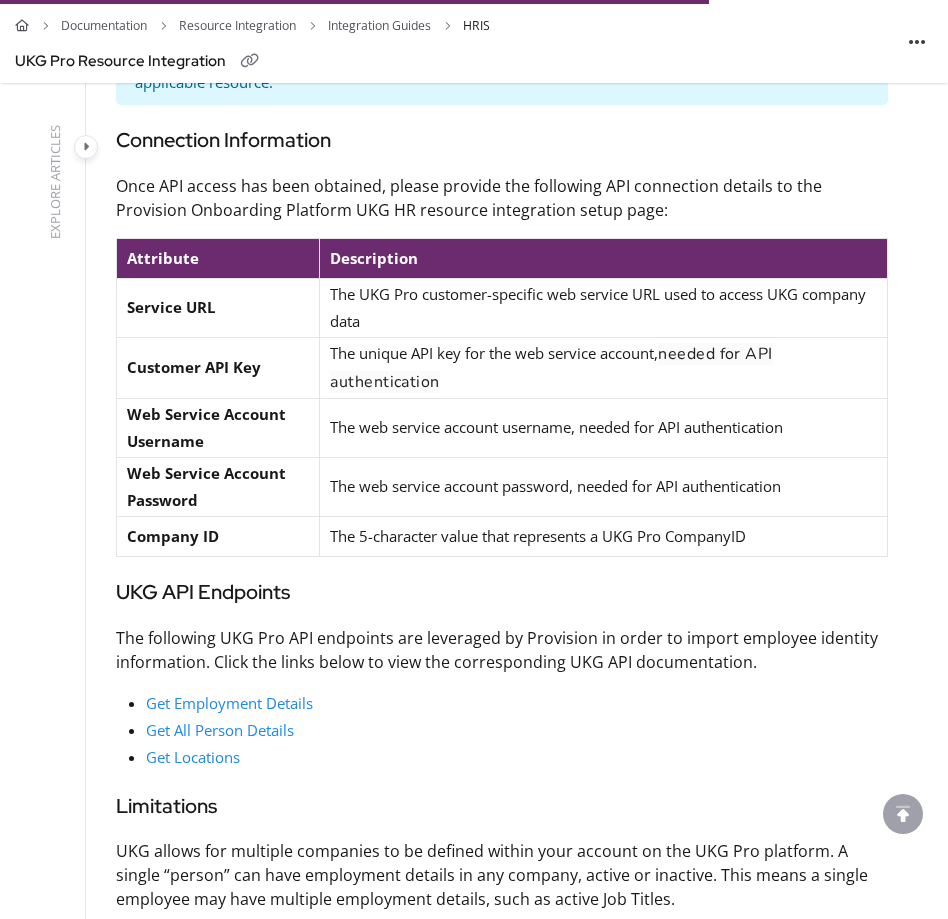 scroll, scrollTop: 2580, scrollLeft: 0, axis: vertical 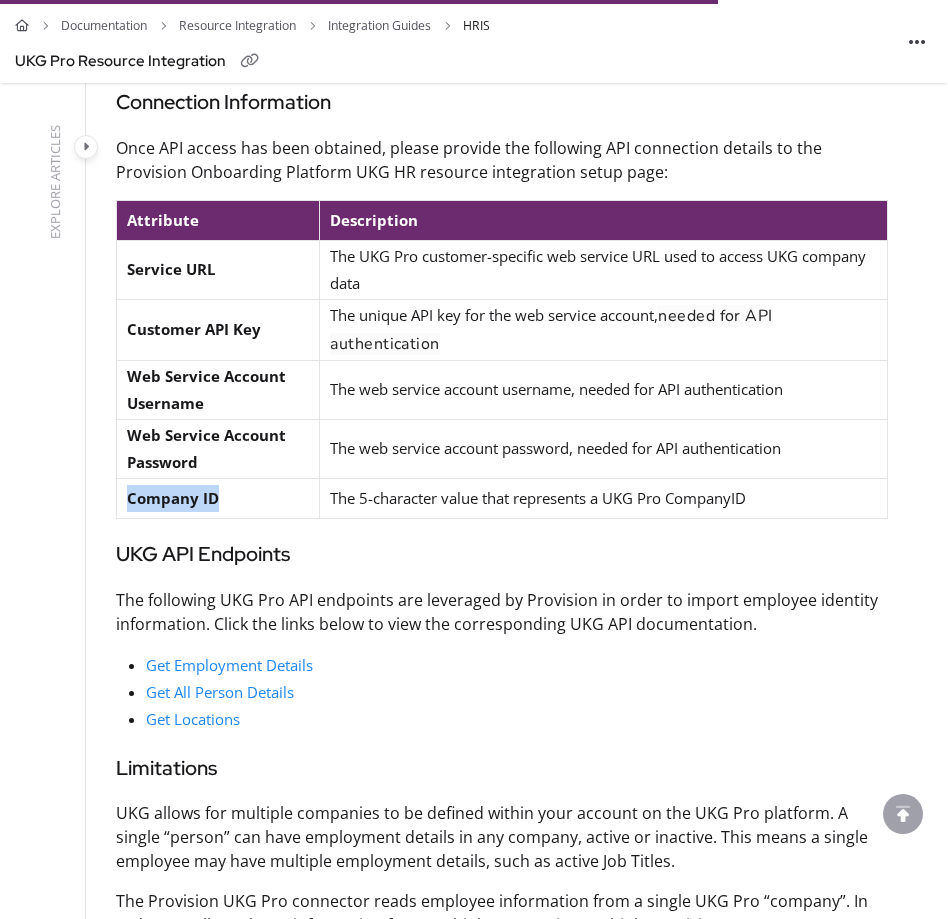 drag, startPoint x: 127, startPoint y: 501, endPoint x: 238, endPoint y: 495, distance: 111.16204 